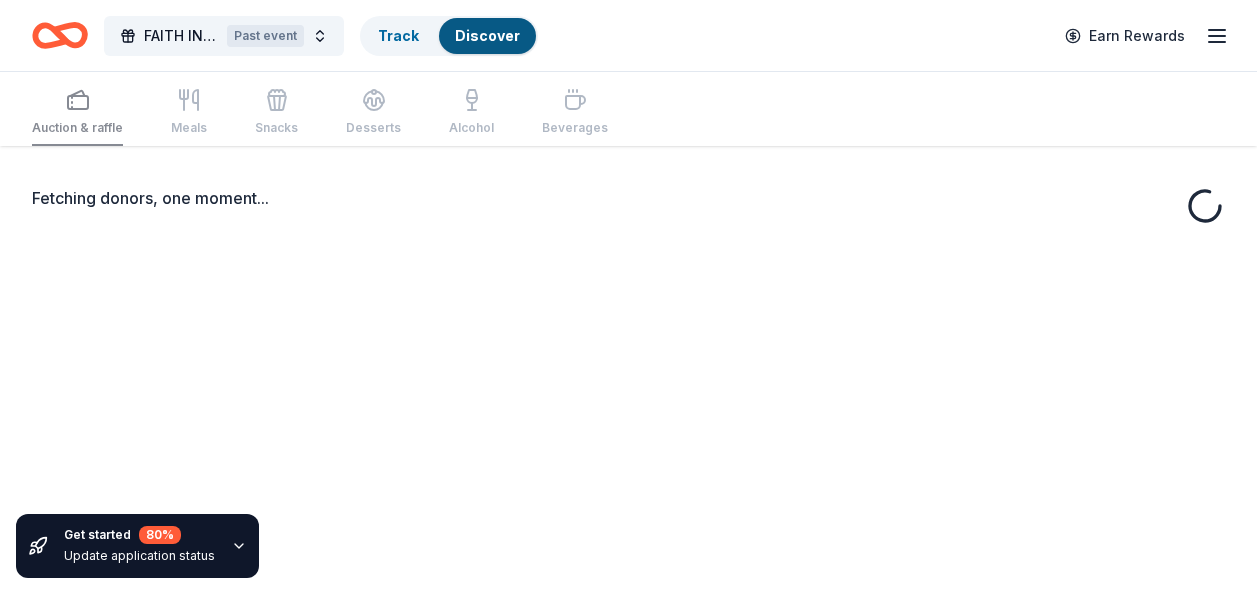 scroll, scrollTop: 0, scrollLeft: 0, axis: both 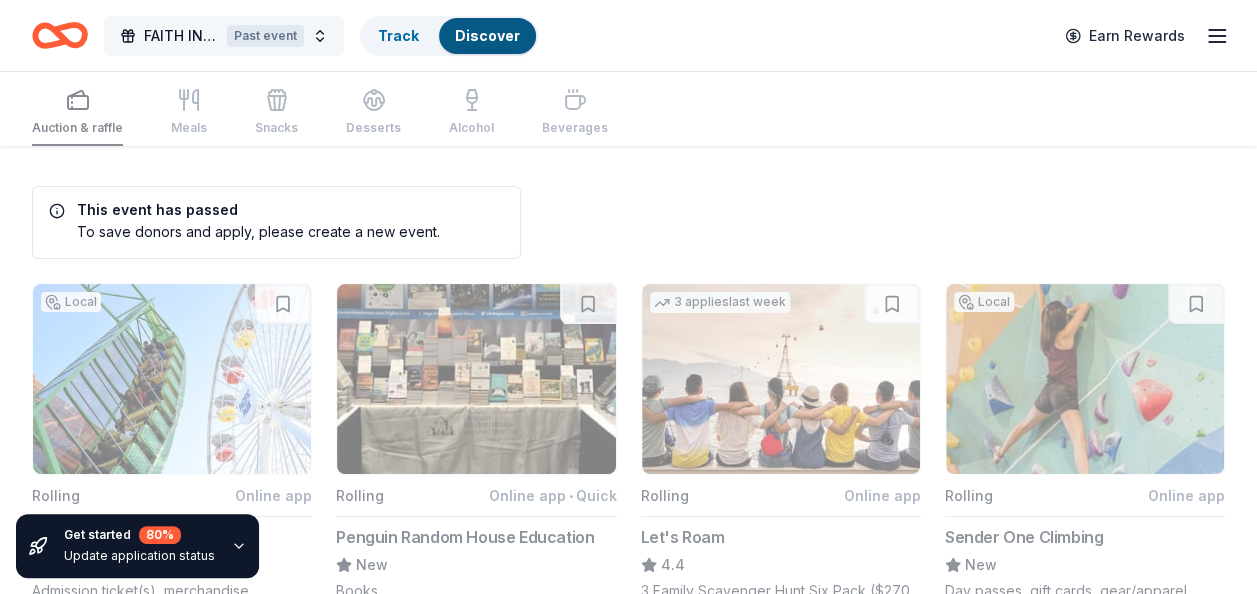 click on "FAITH IN ACTION BOYZ2MEN CONFERENCE Past event" at bounding box center [224, 36] 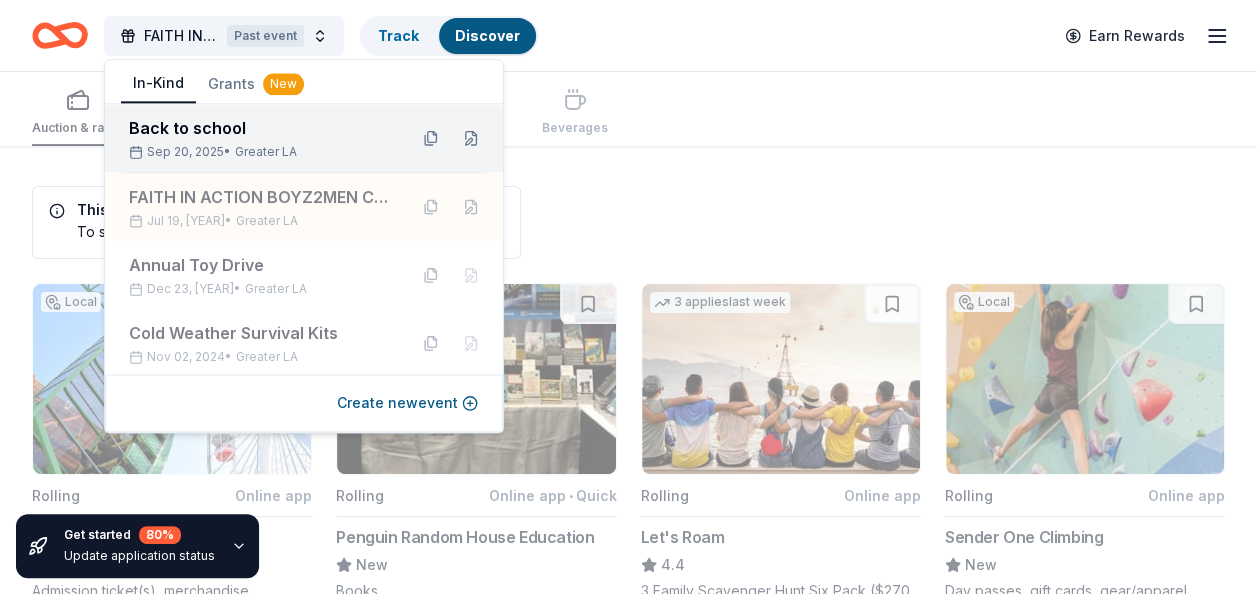click on "Back to school" at bounding box center (260, 128) 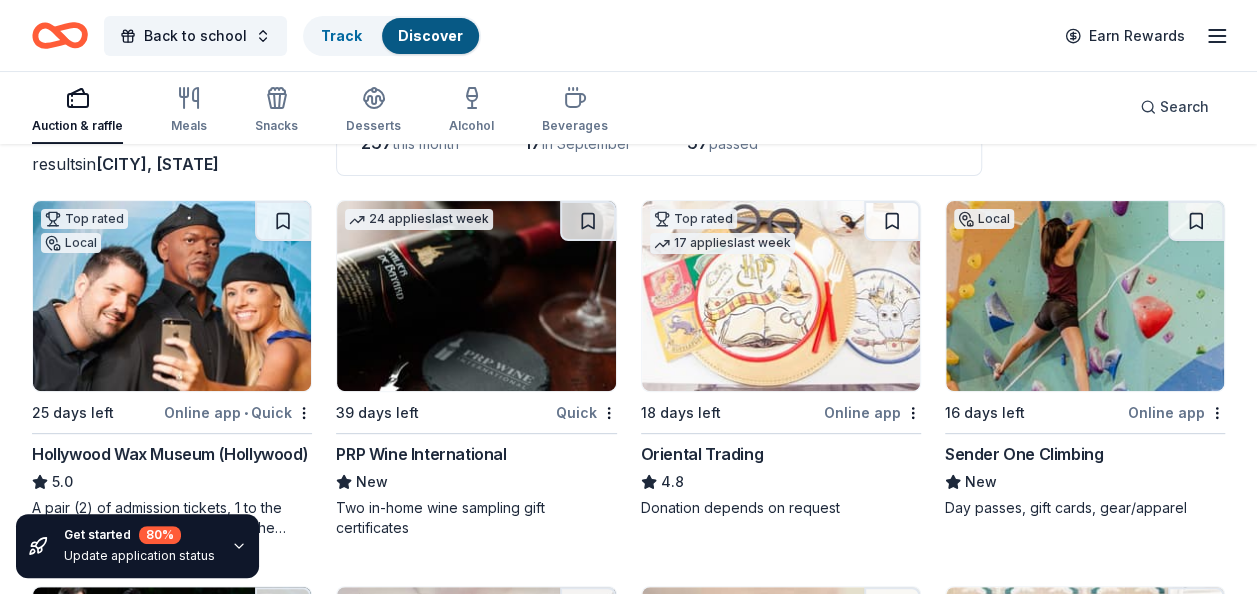 scroll, scrollTop: 186, scrollLeft: 0, axis: vertical 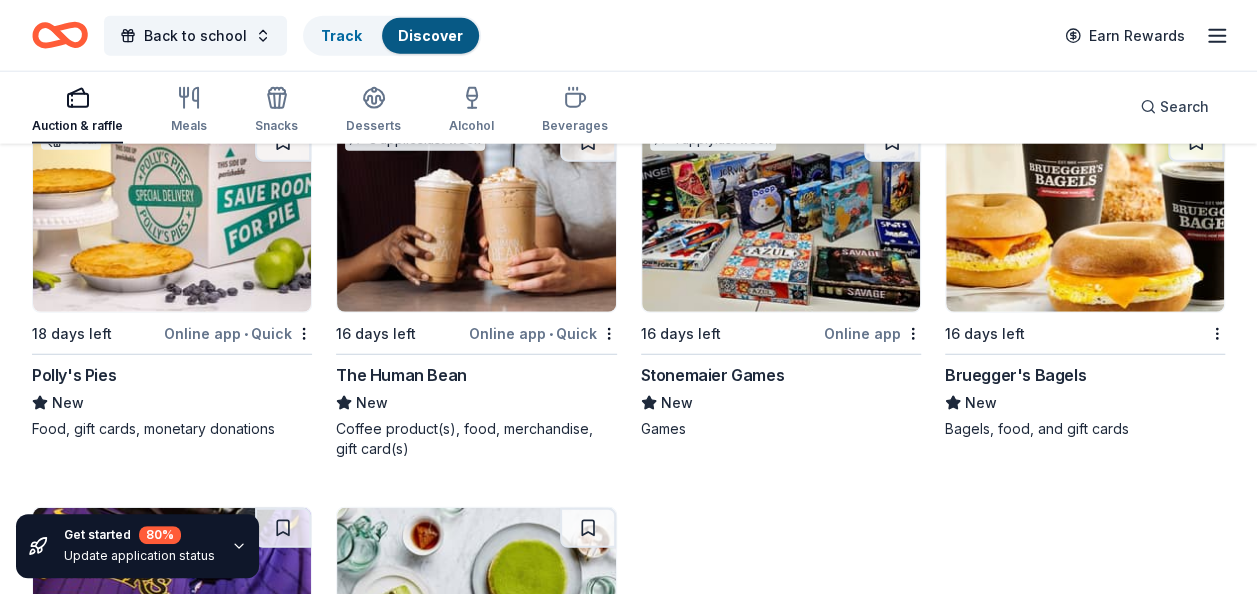click at bounding box center (1085, 217) 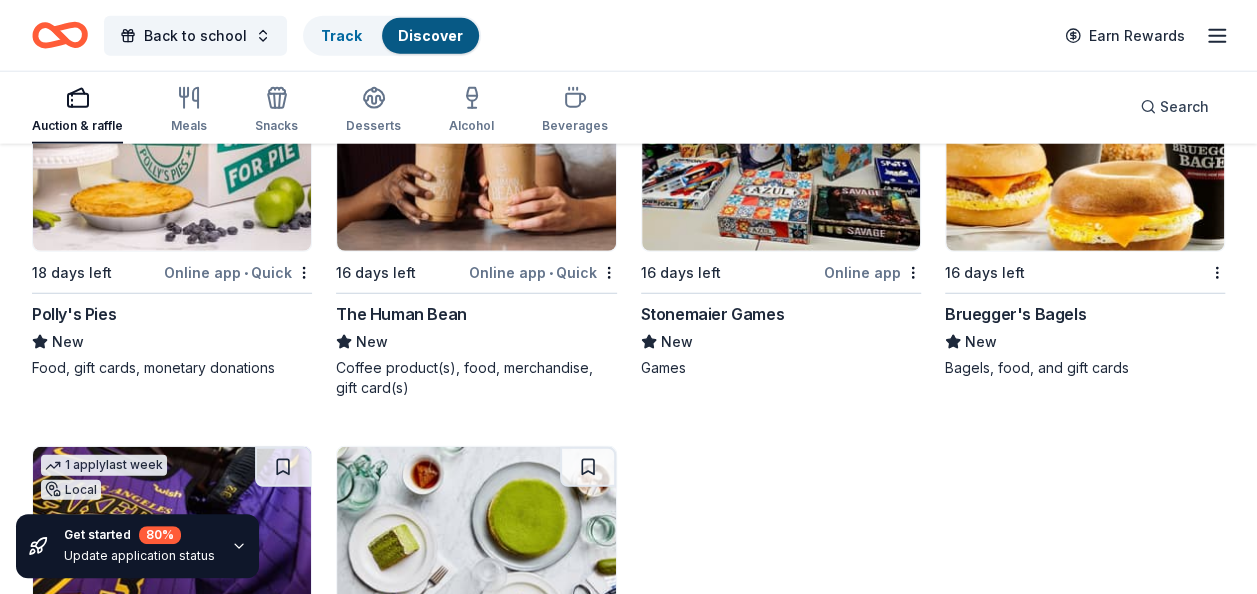 scroll, scrollTop: 6343, scrollLeft: 0, axis: vertical 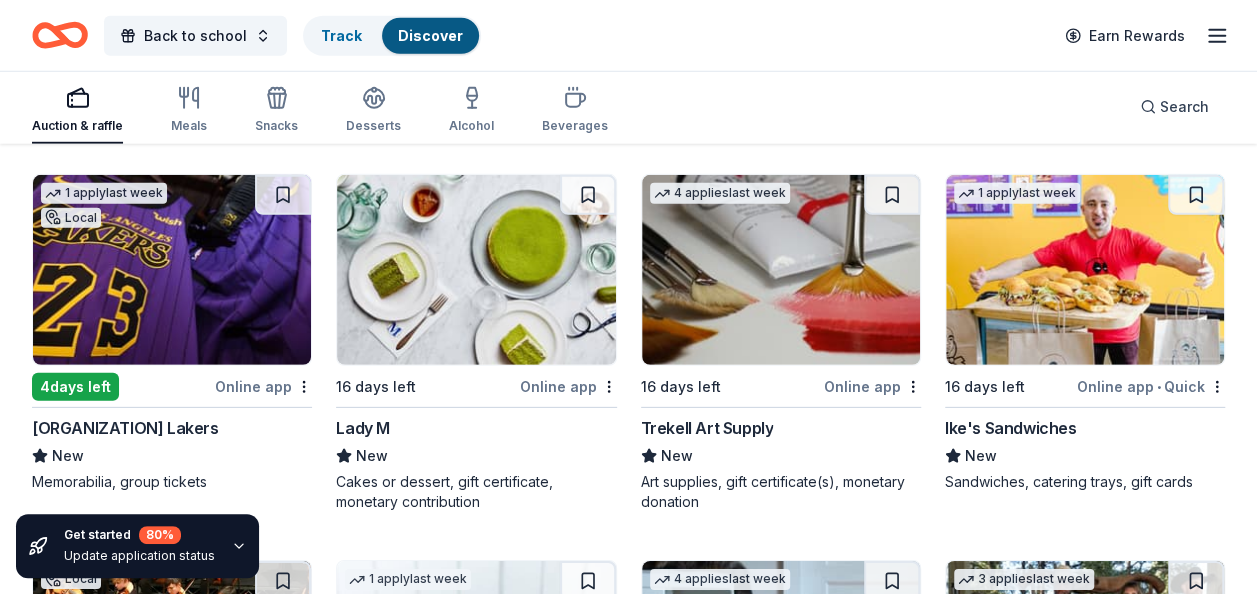 click on "4  days left" at bounding box center (121, 386) 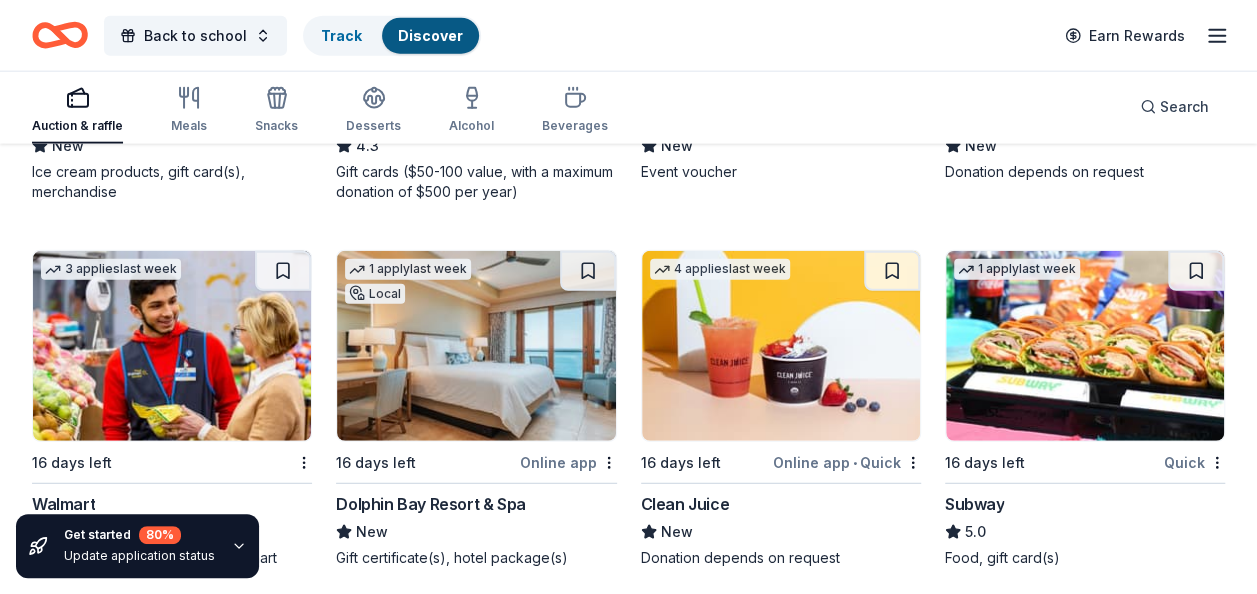 scroll, scrollTop: 13794, scrollLeft: 0, axis: vertical 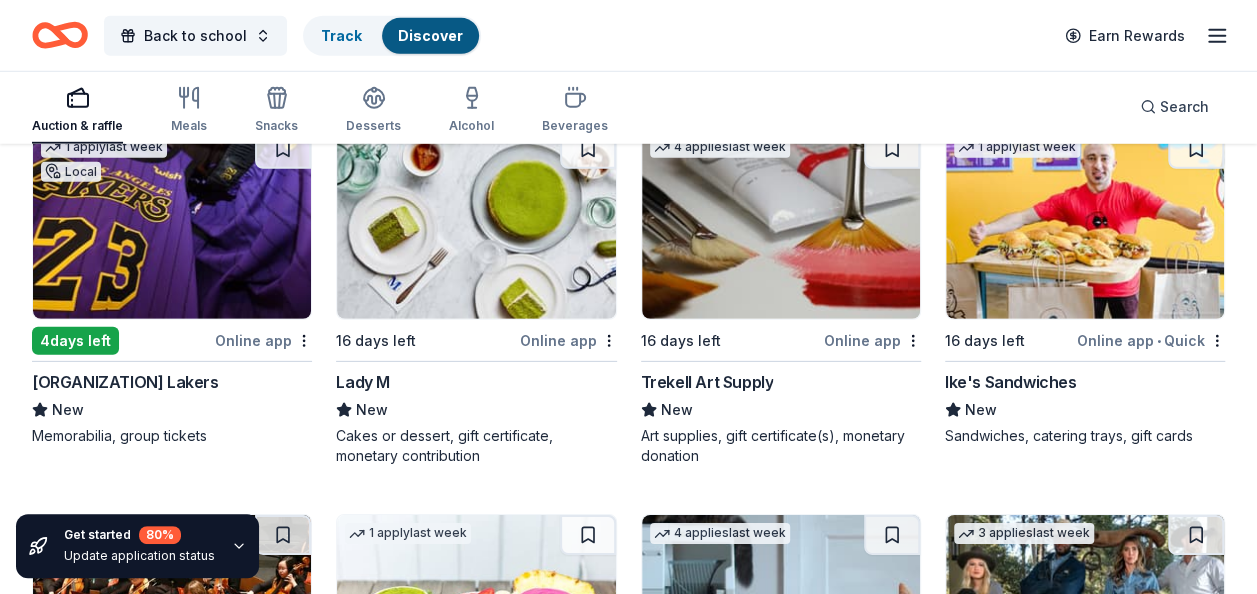 click at bounding box center [476, 224] 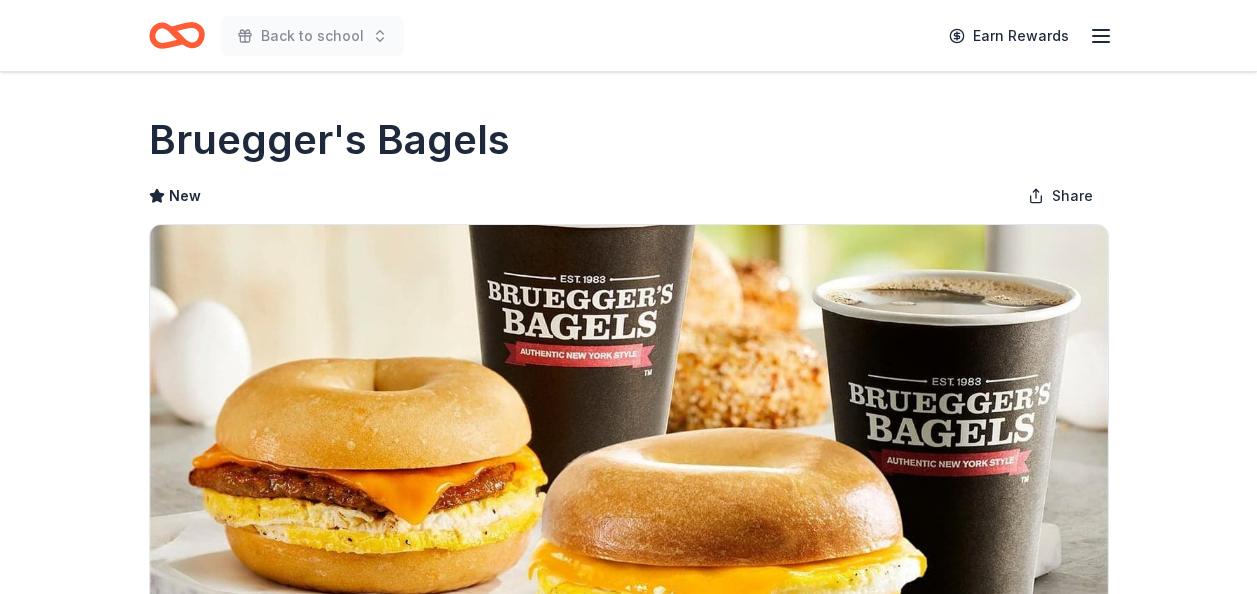 scroll, scrollTop: 0, scrollLeft: 0, axis: both 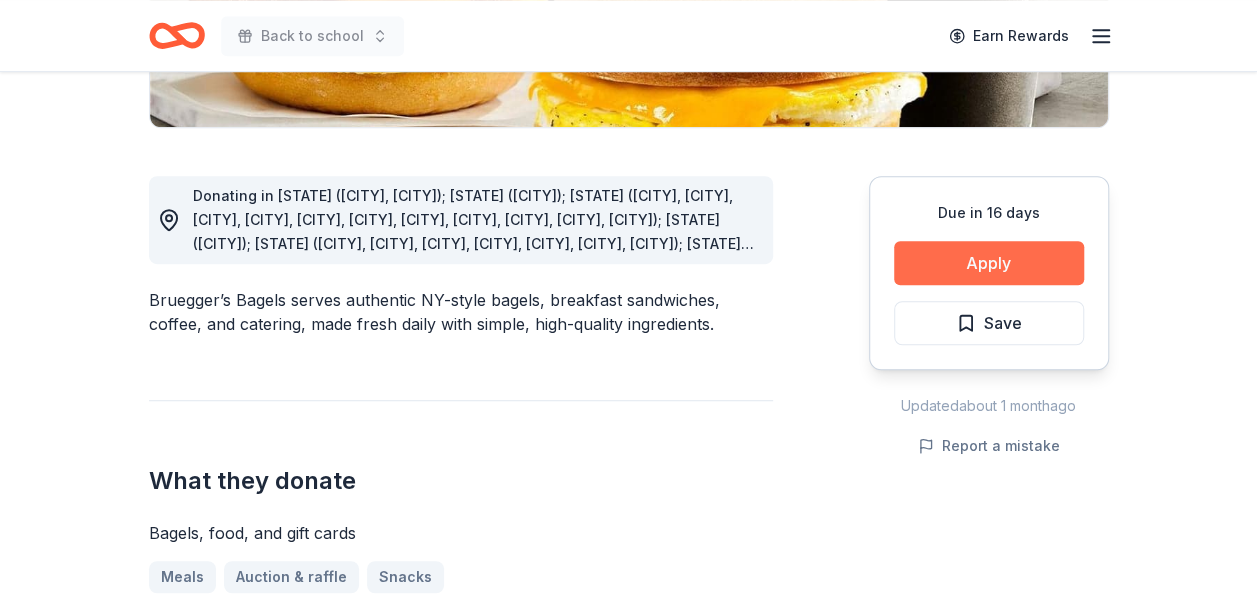 click on "Apply" at bounding box center [989, 263] 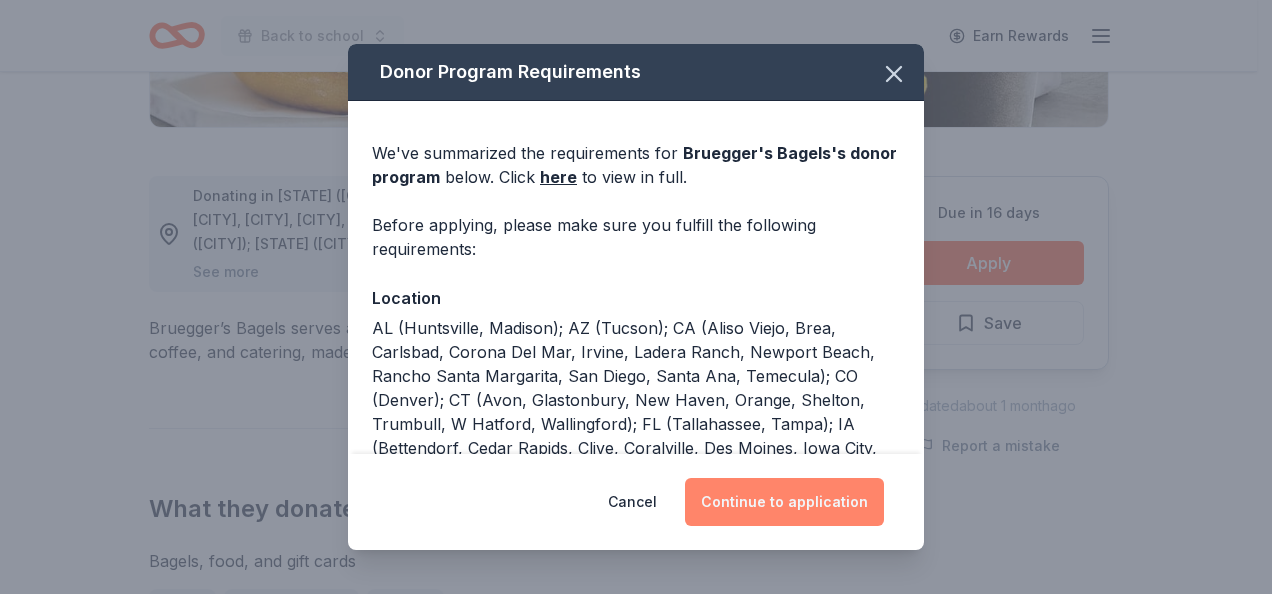 click on "Continue to application" at bounding box center [784, 502] 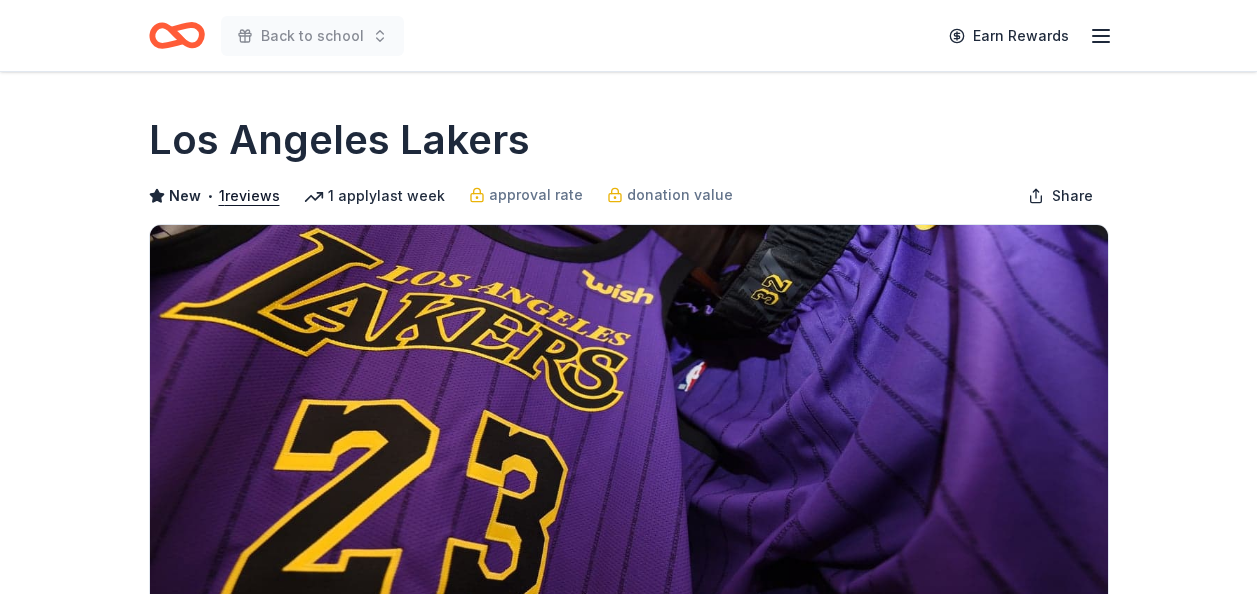 scroll, scrollTop: 0, scrollLeft: 0, axis: both 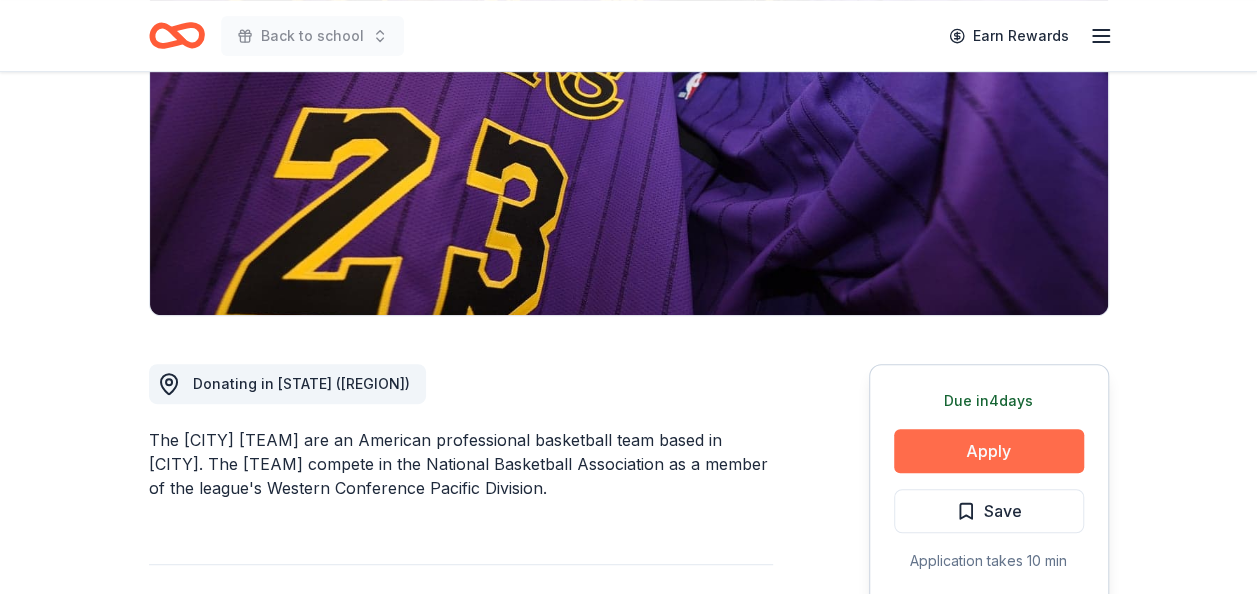 click on "Apply" at bounding box center (989, 451) 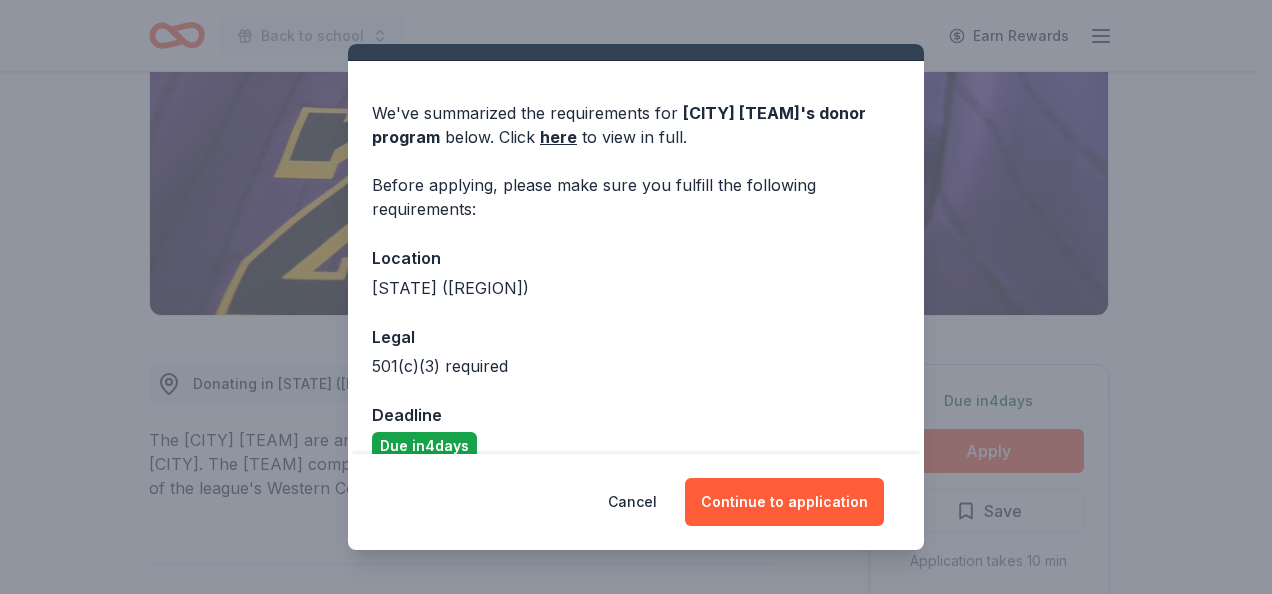 scroll, scrollTop: 70, scrollLeft: 0, axis: vertical 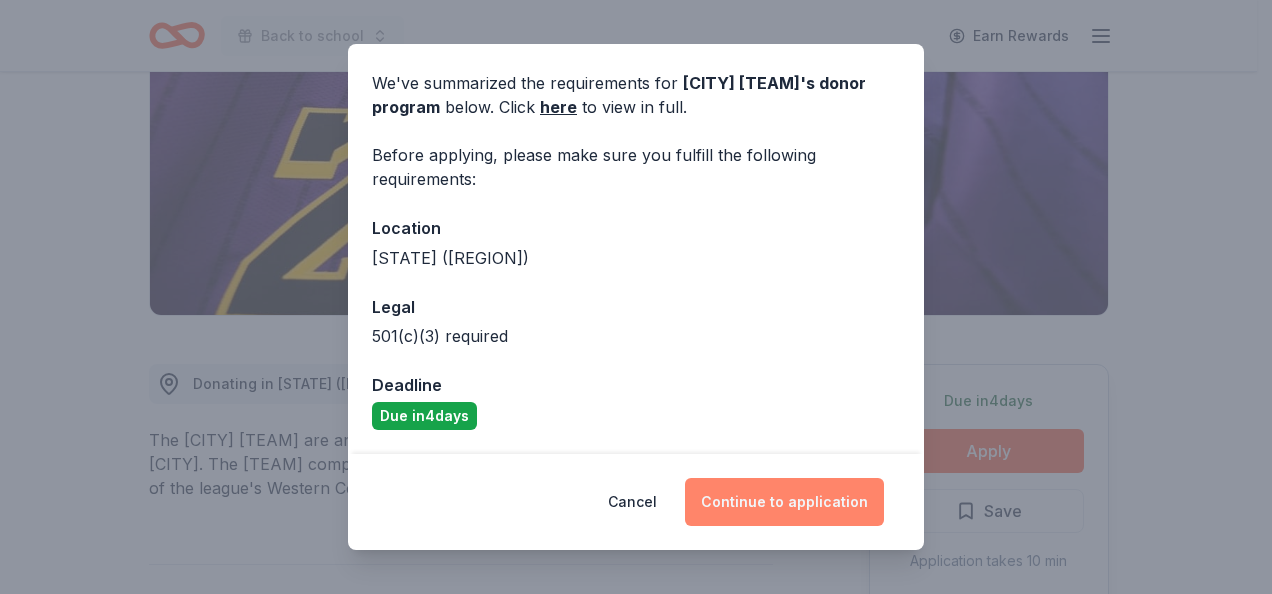 click on "Continue to application" at bounding box center (784, 502) 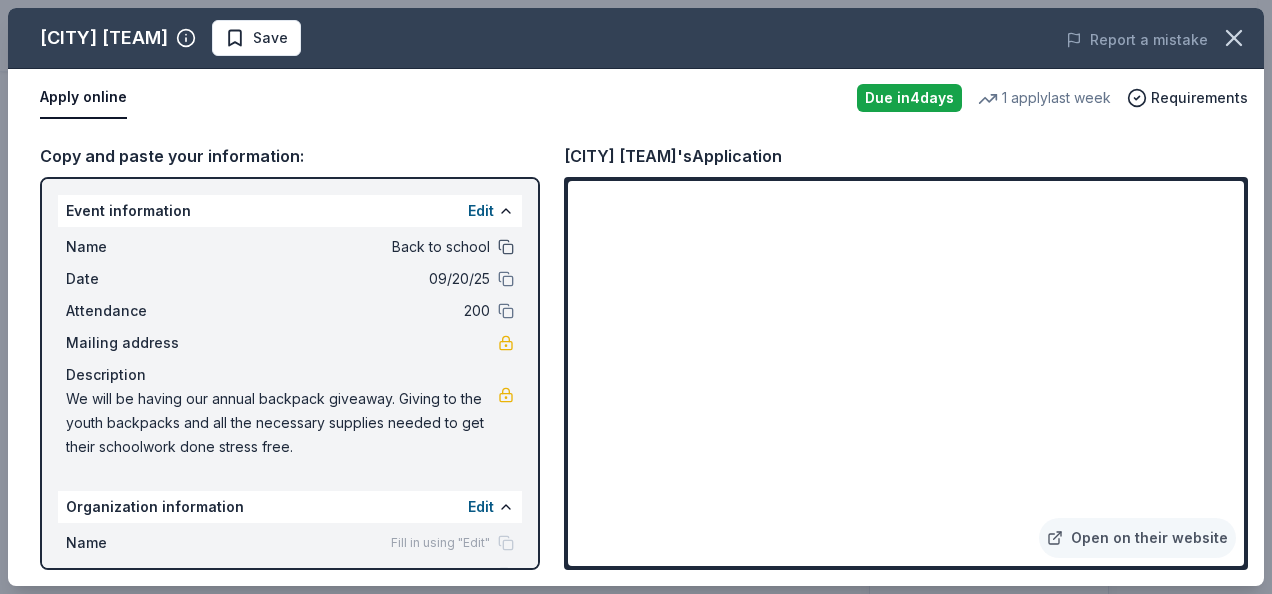 click at bounding box center (506, 247) 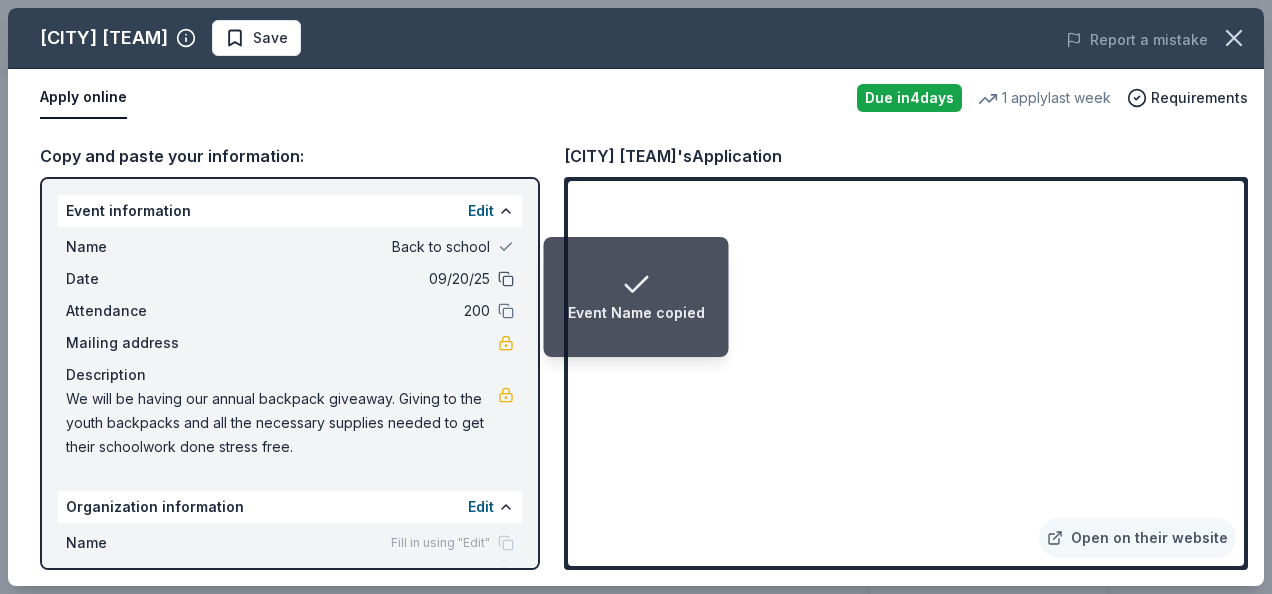click at bounding box center [506, 279] 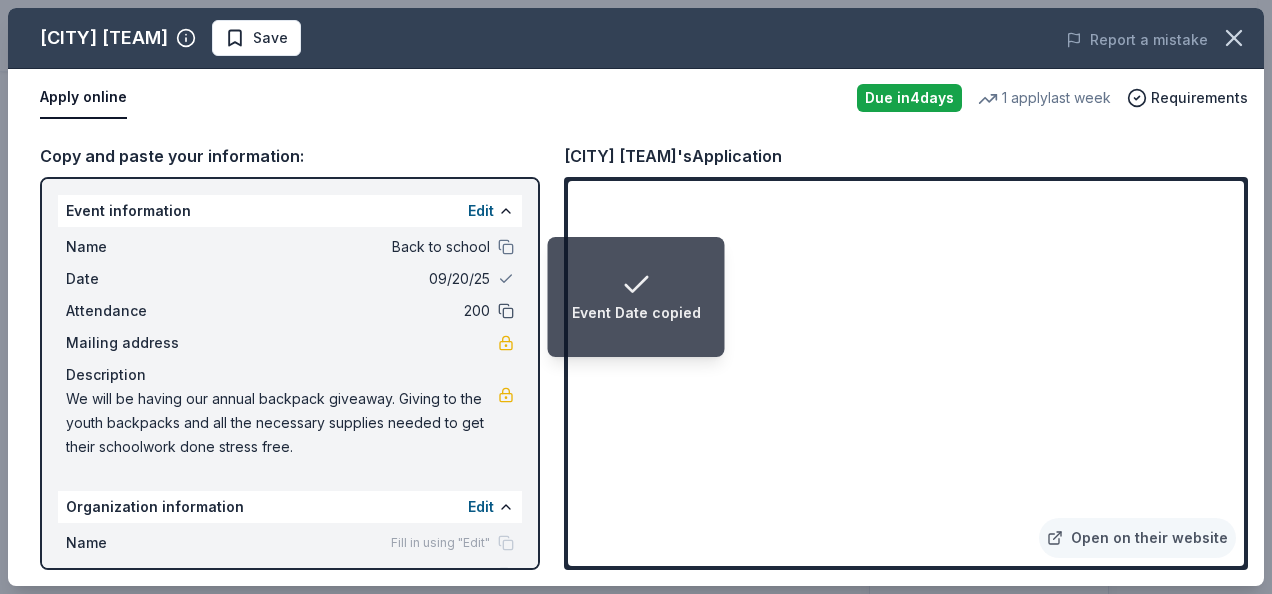 click at bounding box center [506, 311] 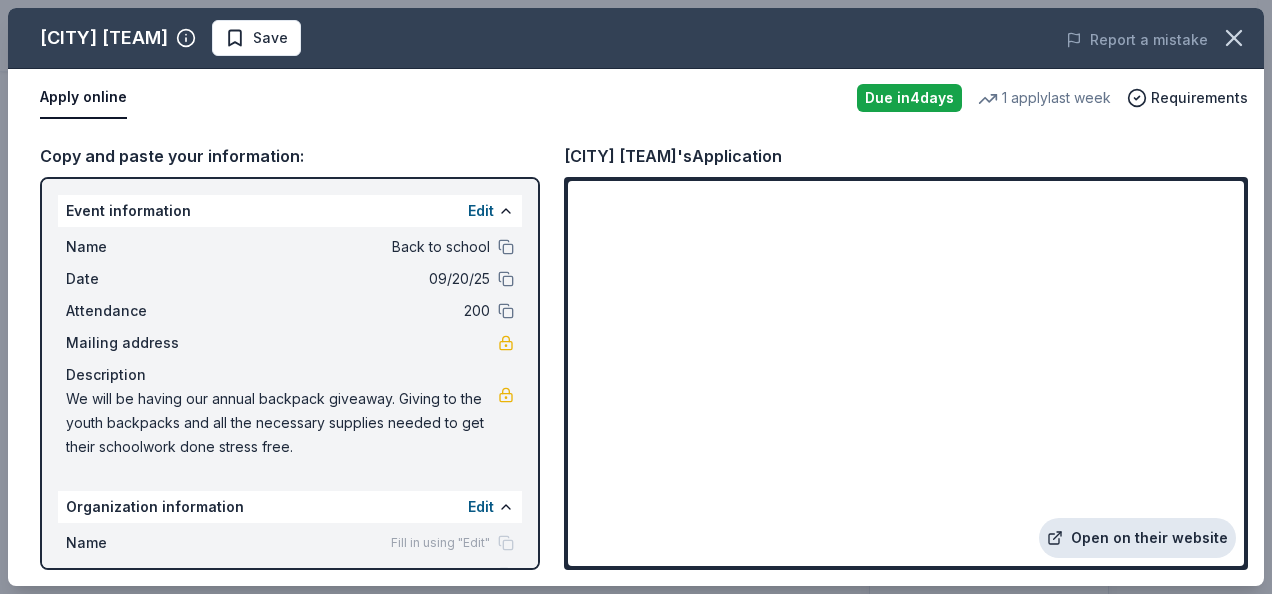 click on "Open on their website" at bounding box center [1137, 538] 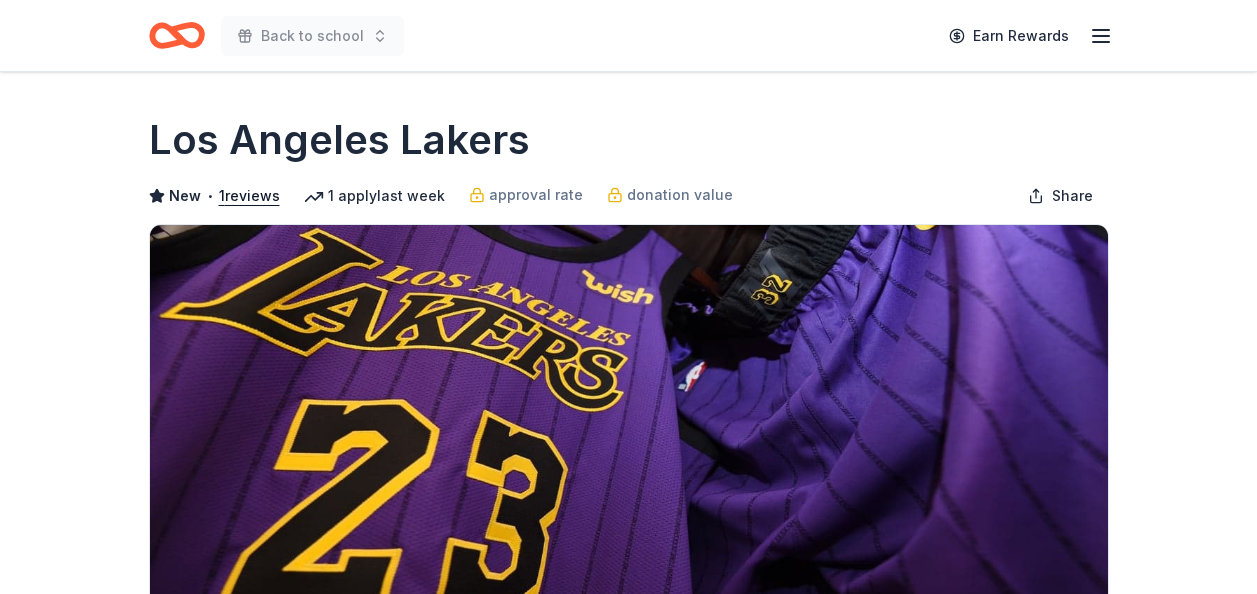 scroll, scrollTop: 0, scrollLeft: 0, axis: both 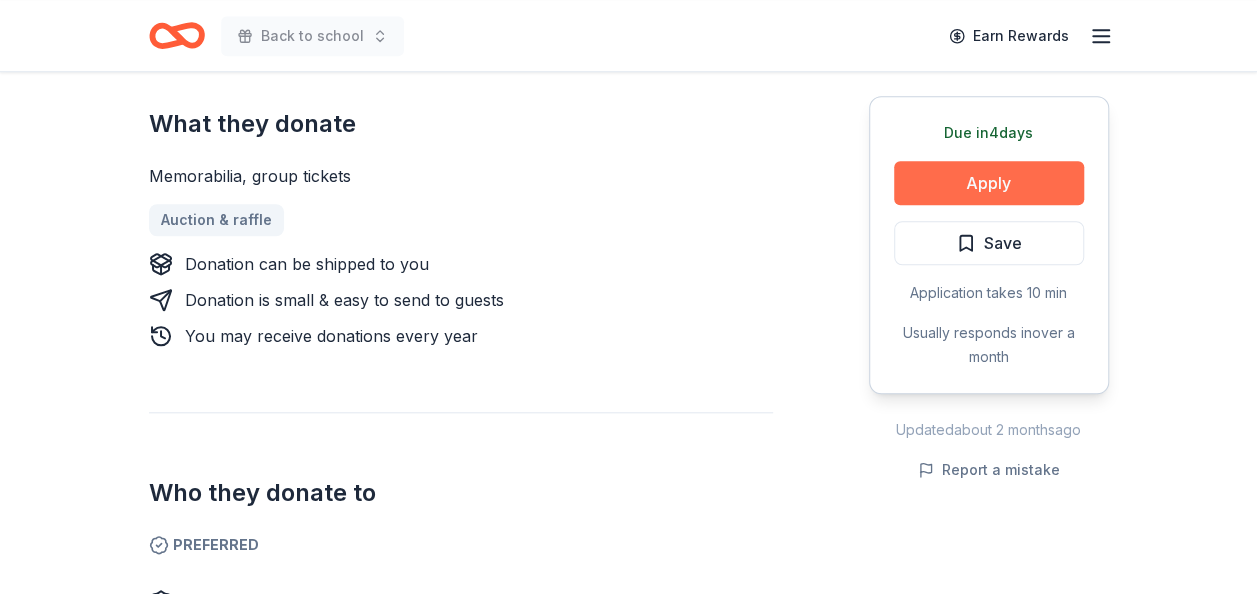 click on "Apply" at bounding box center [989, 183] 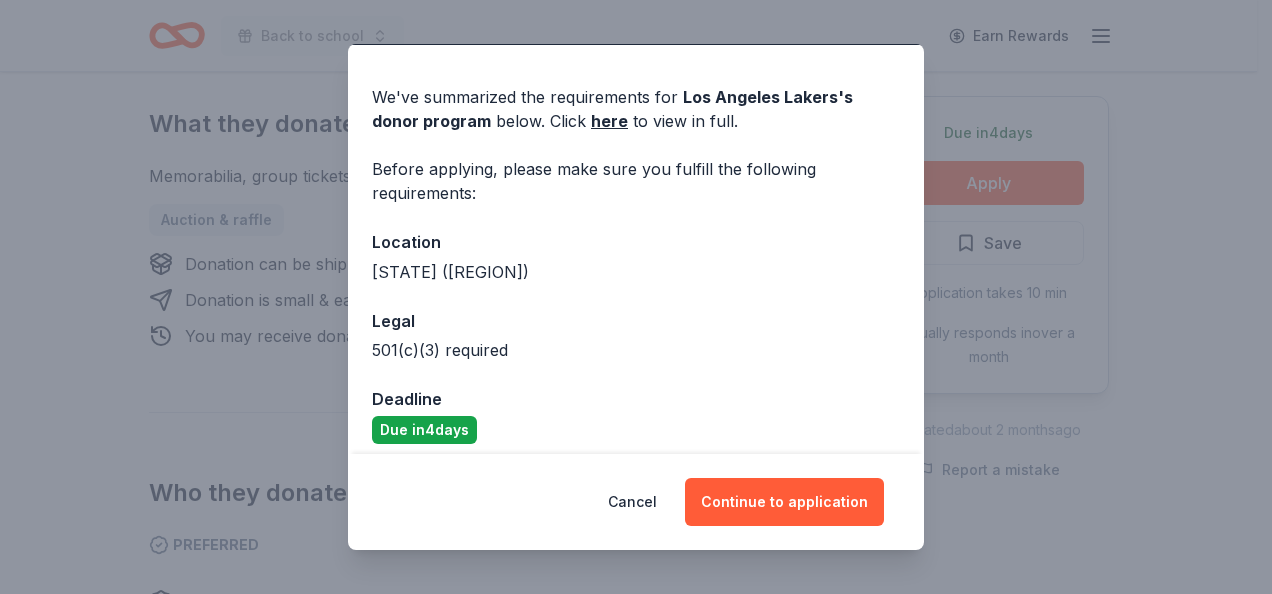 scroll, scrollTop: 70, scrollLeft: 0, axis: vertical 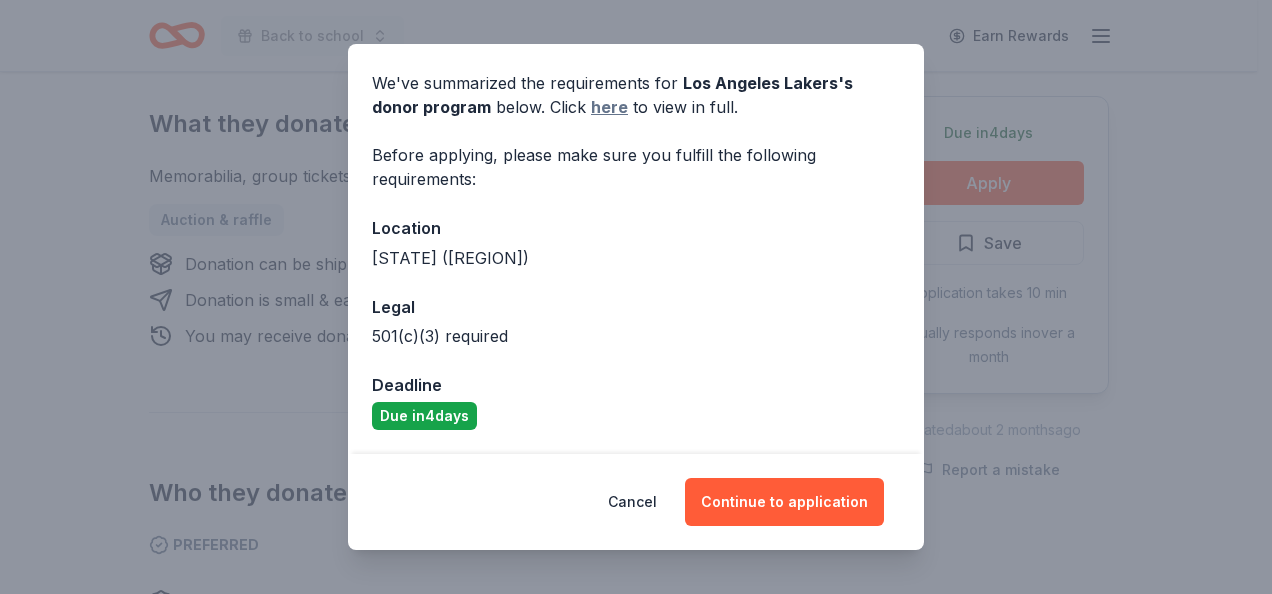 click on "here" at bounding box center (609, 107) 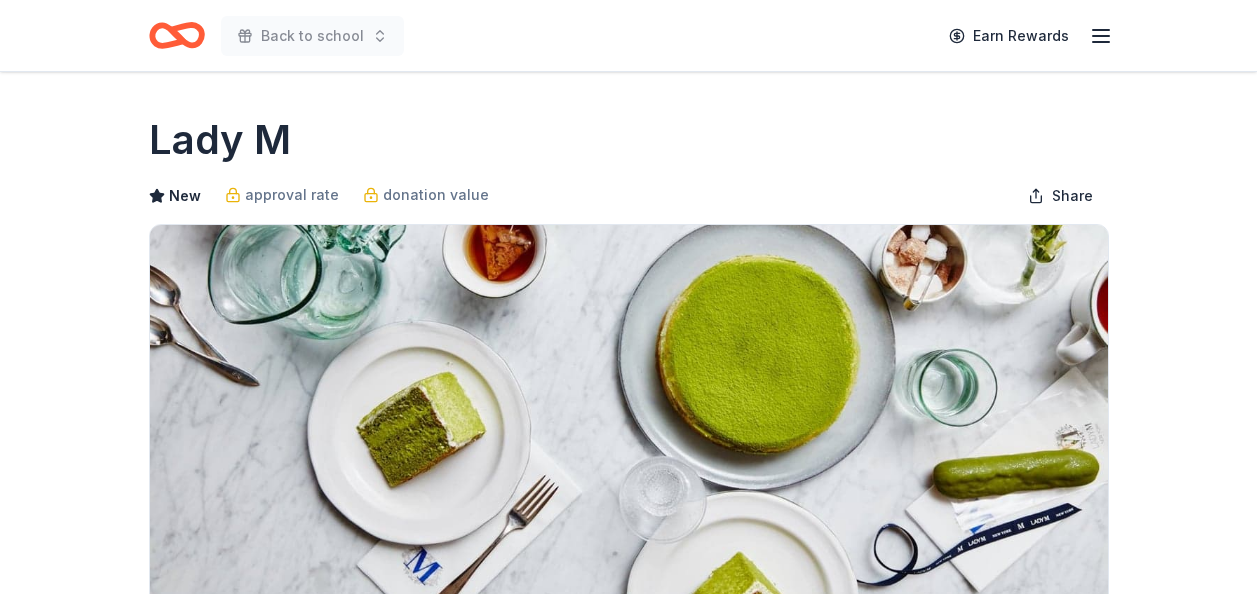 scroll, scrollTop: 0, scrollLeft: 0, axis: both 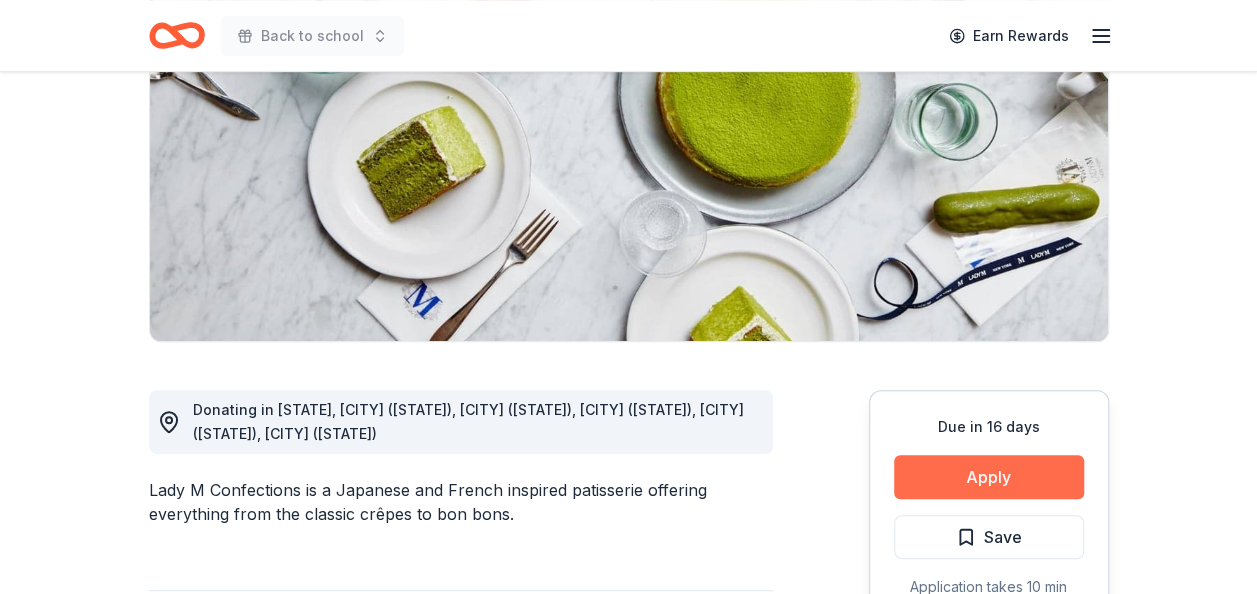 click on "Apply" at bounding box center (989, 477) 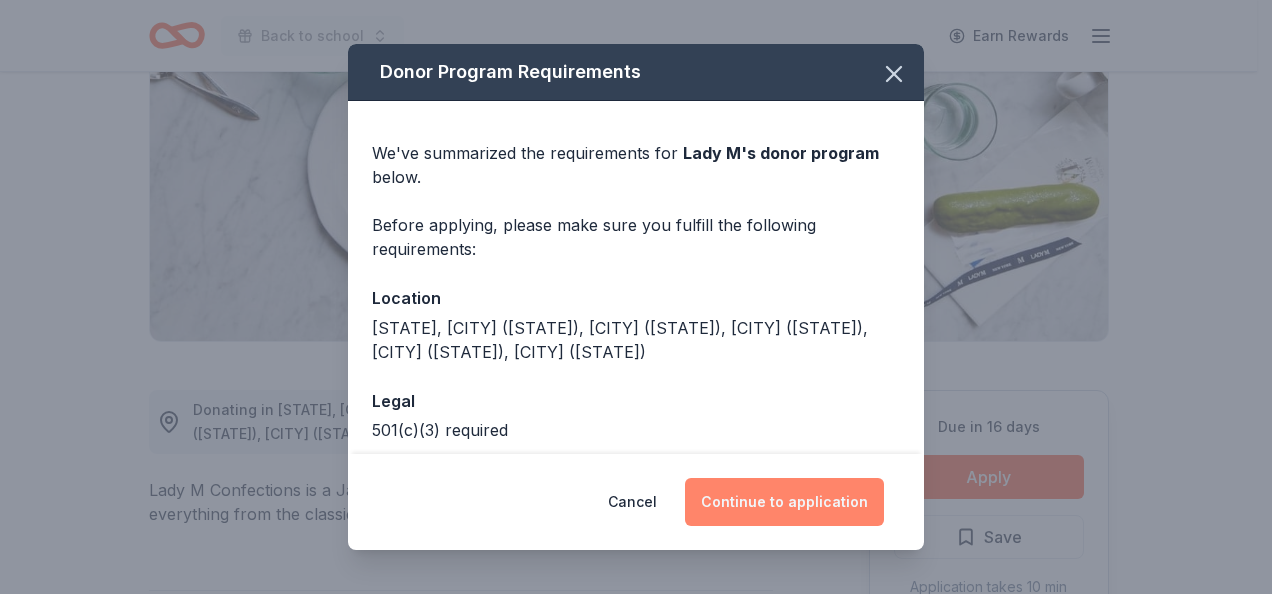 click on "Continue to application" at bounding box center (784, 502) 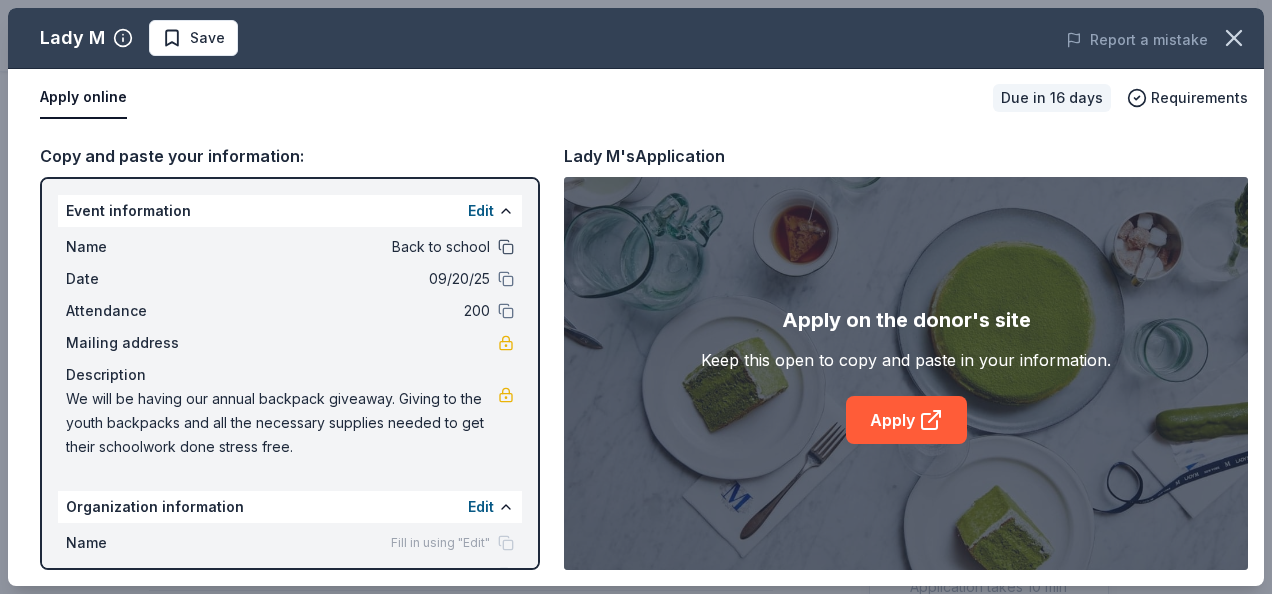 click at bounding box center (506, 247) 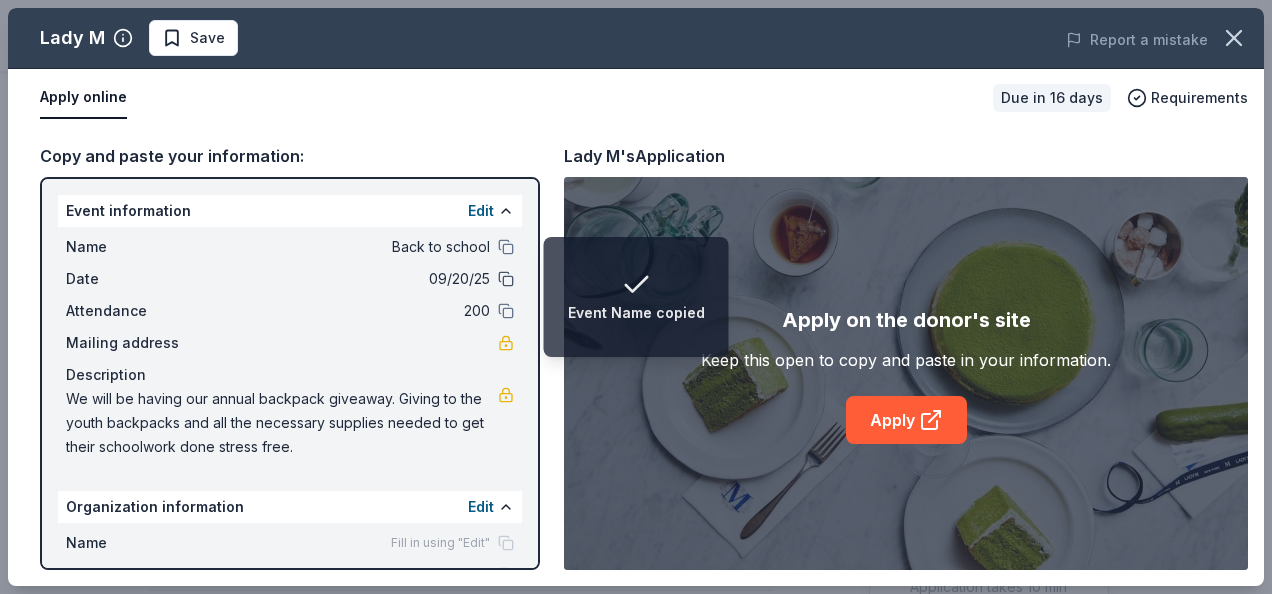 click at bounding box center [506, 279] 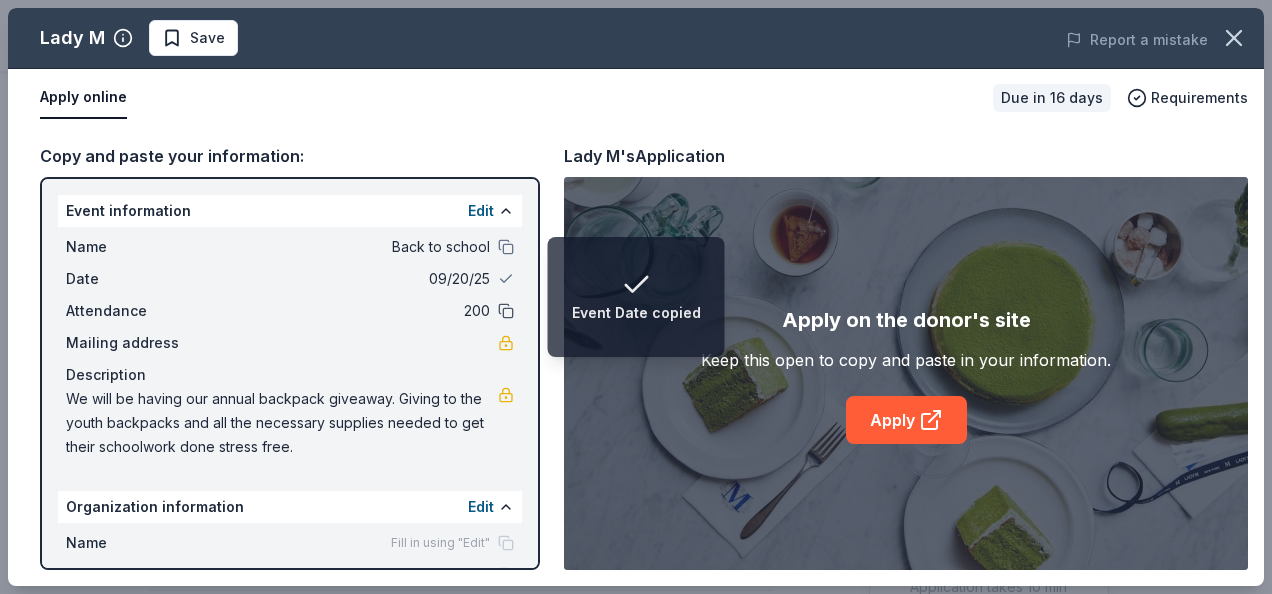 click at bounding box center (506, 311) 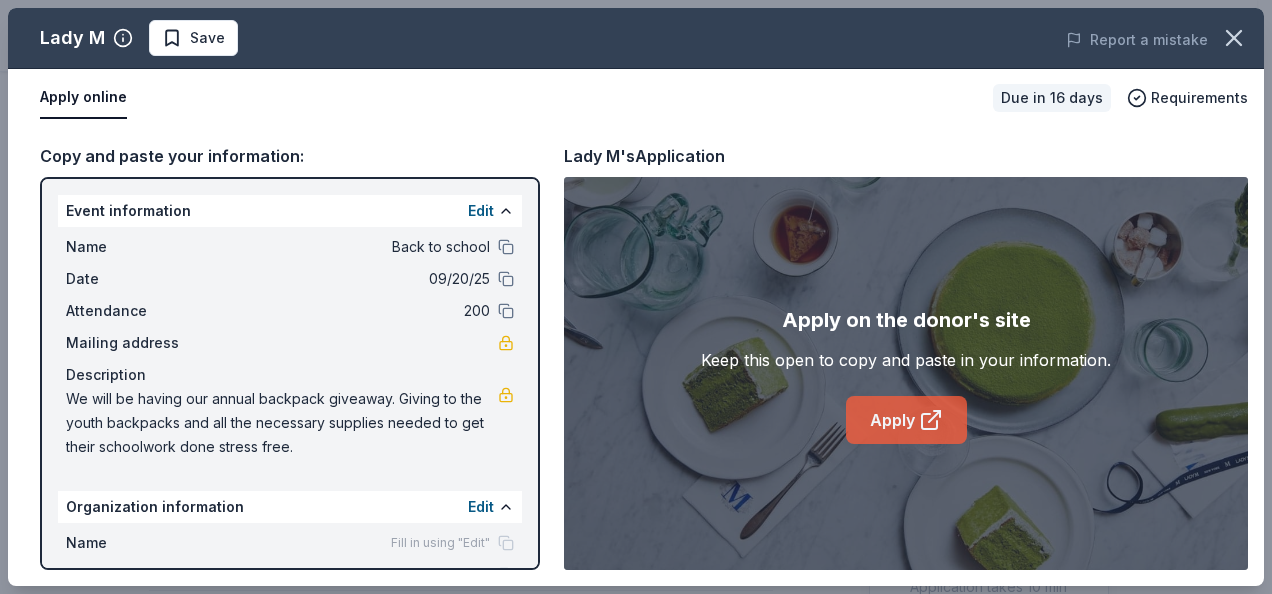 click on "Apply" 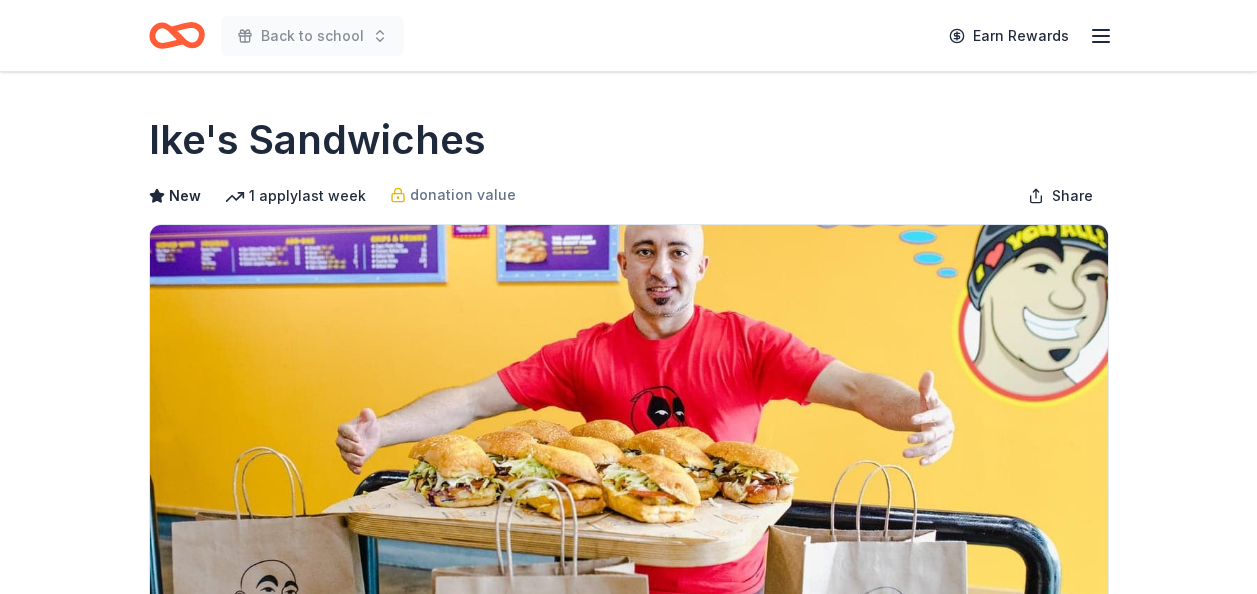 scroll, scrollTop: 0, scrollLeft: 0, axis: both 